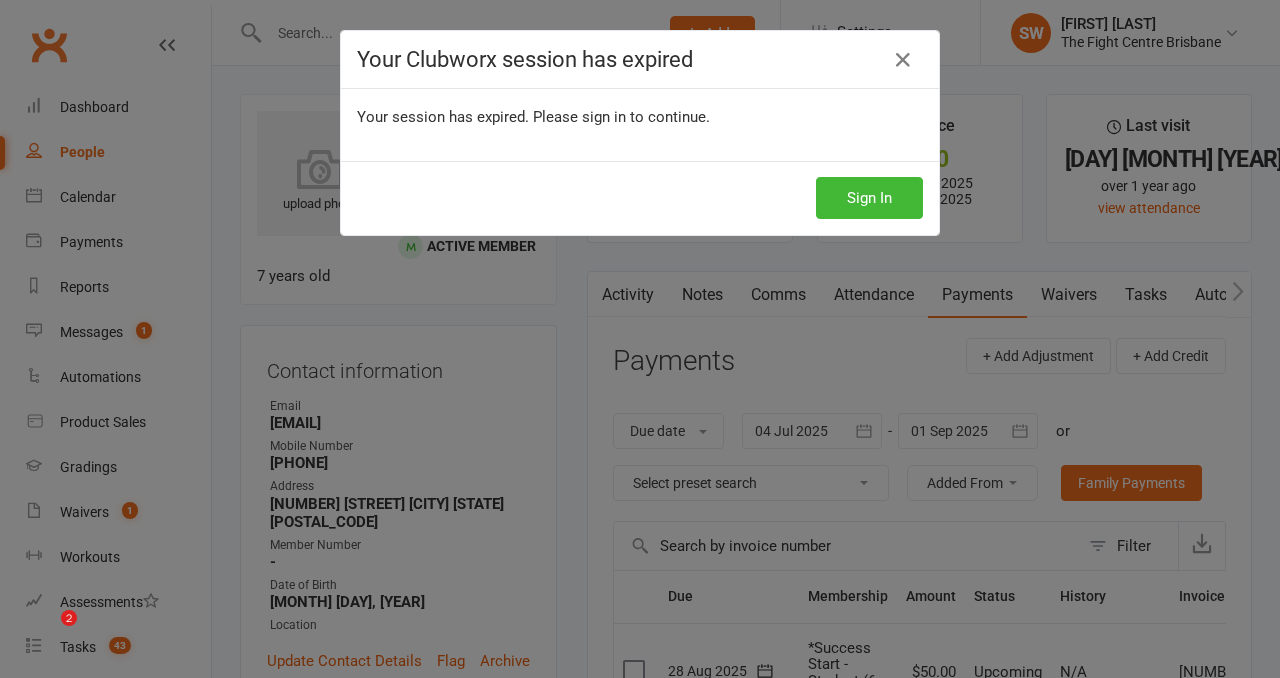 scroll, scrollTop: 1070, scrollLeft: 0, axis: vertical 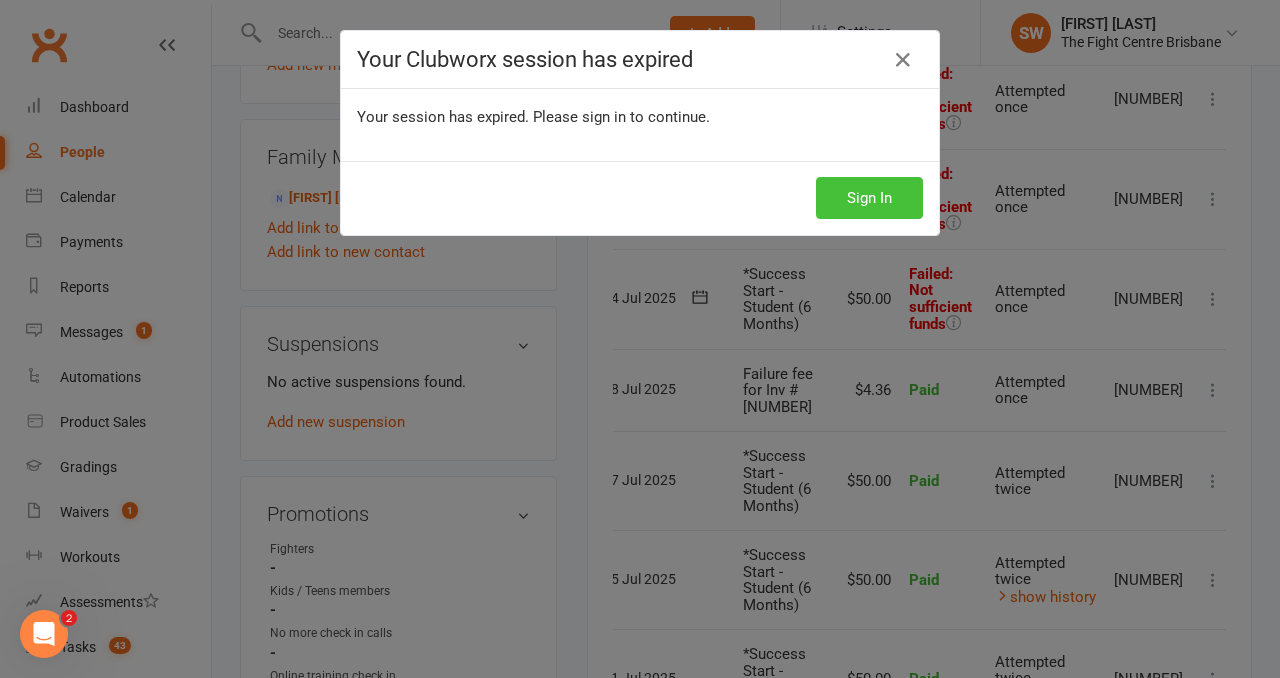 click on "Sign In" at bounding box center [869, 198] 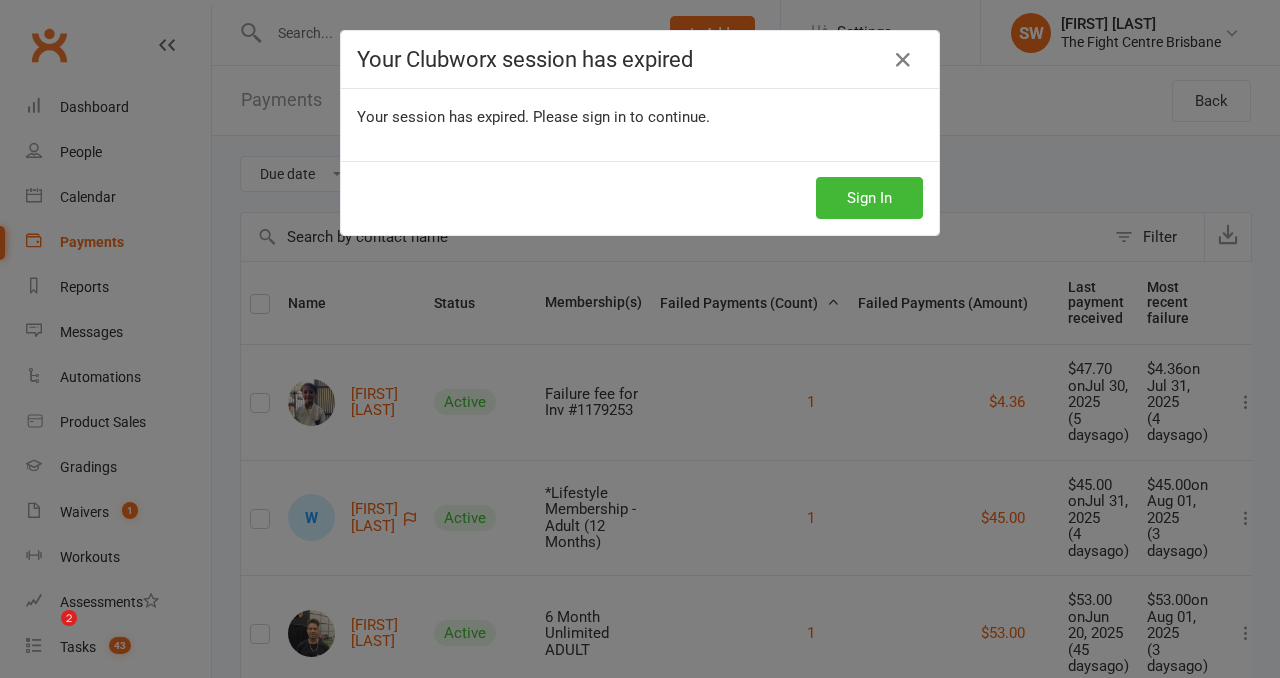 scroll, scrollTop: 5763, scrollLeft: 0, axis: vertical 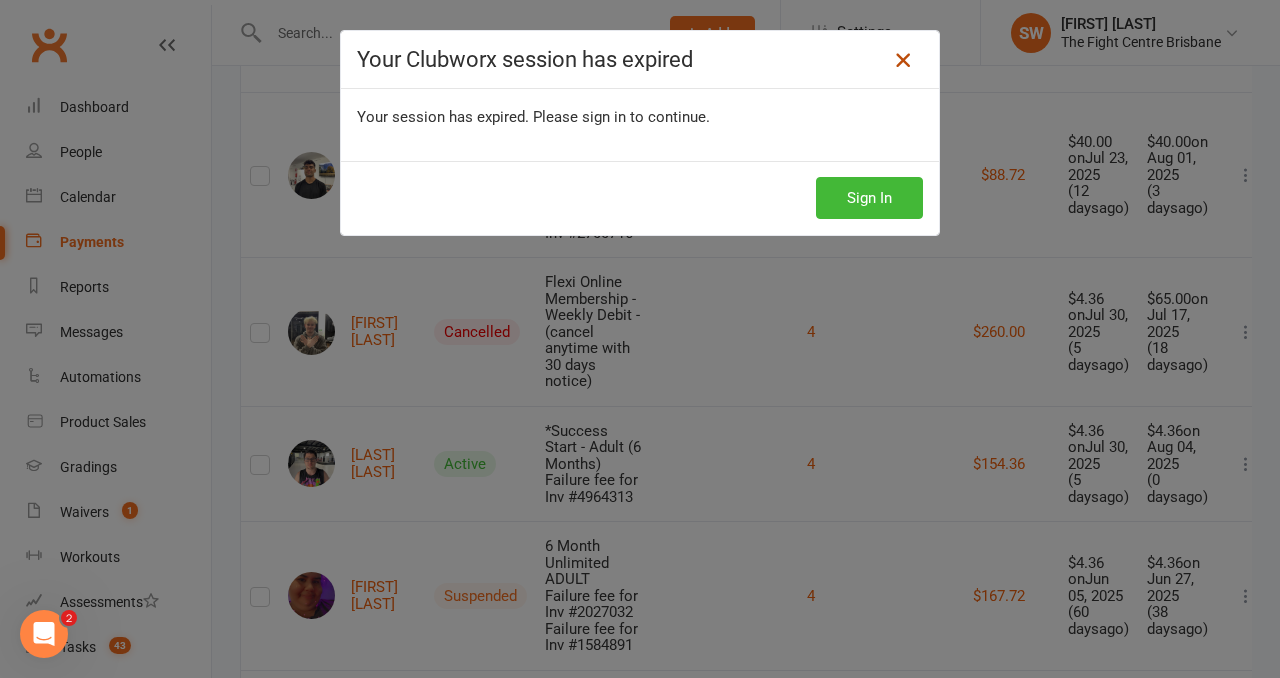 click at bounding box center (903, 60) 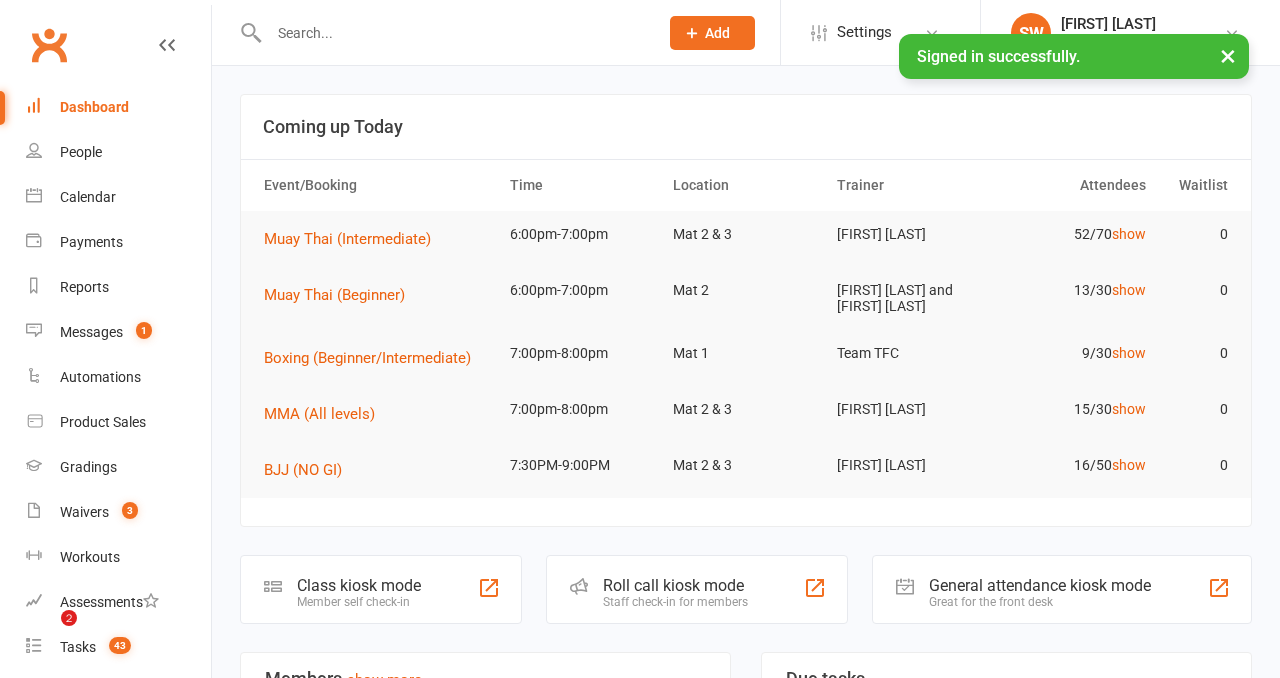scroll, scrollTop: 0, scrollLeft: 0, axis: both 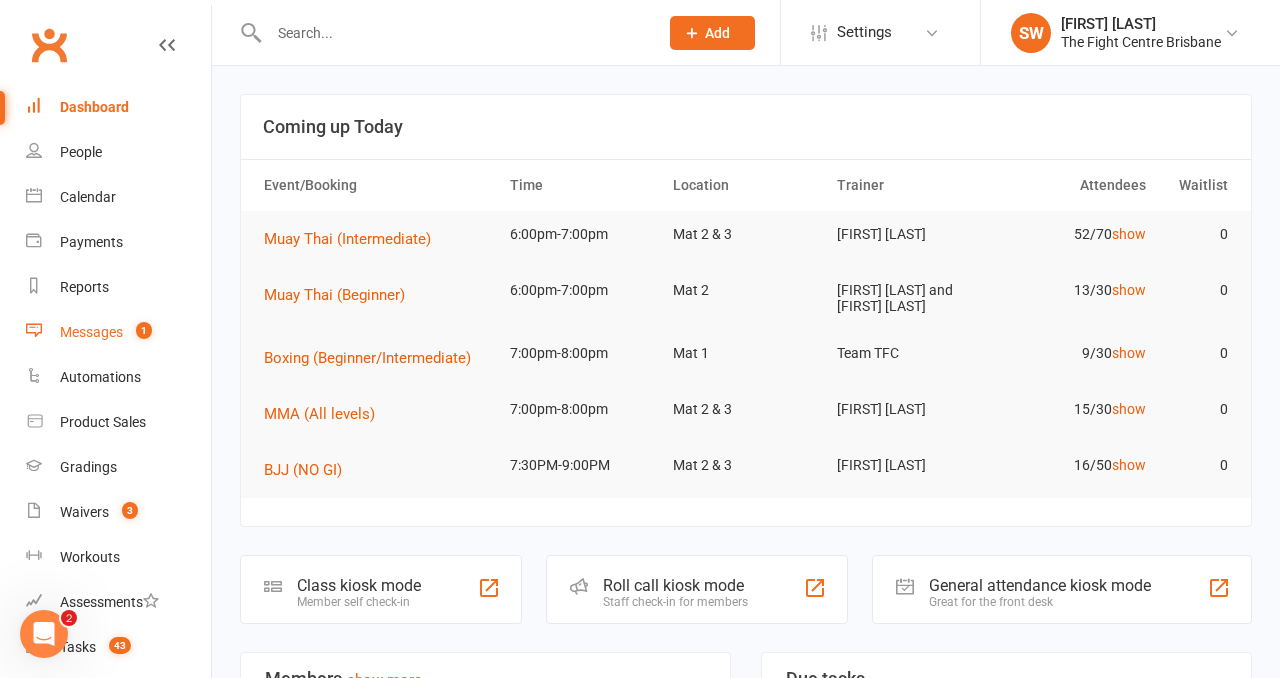 click on "Messages   1" at bounding box center (118, 332) 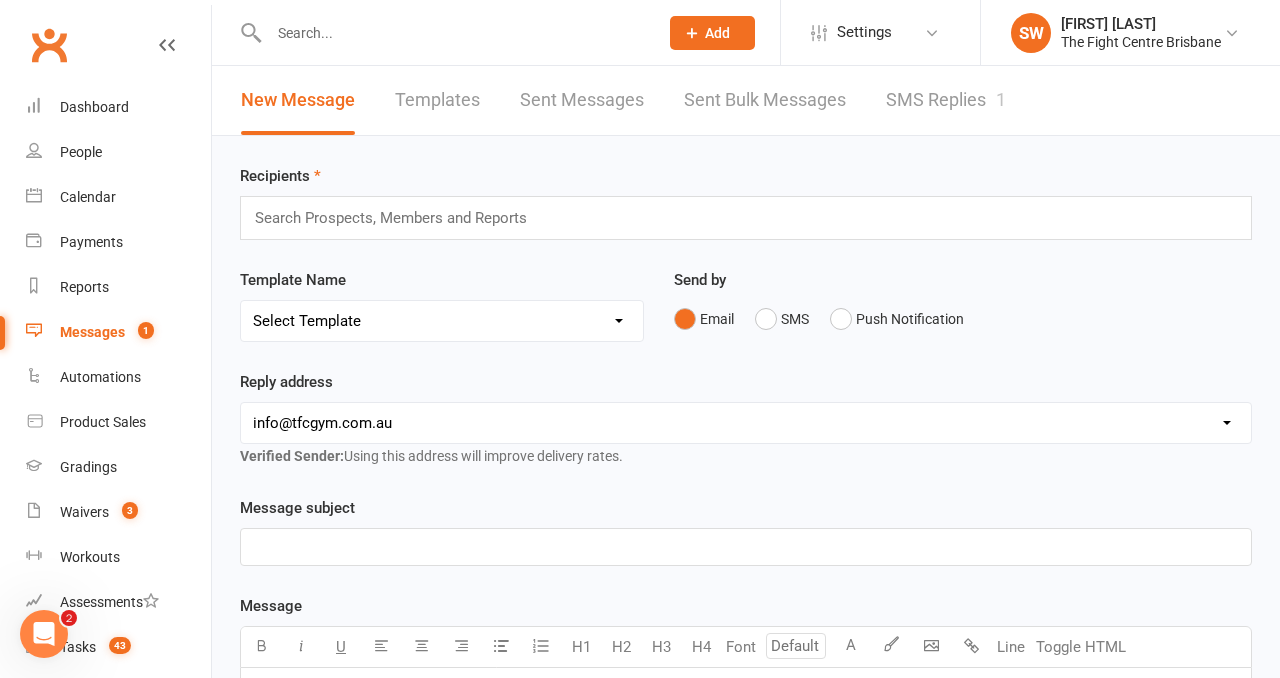 click on "SMS Replies  1" at bounding box center (946, 100) 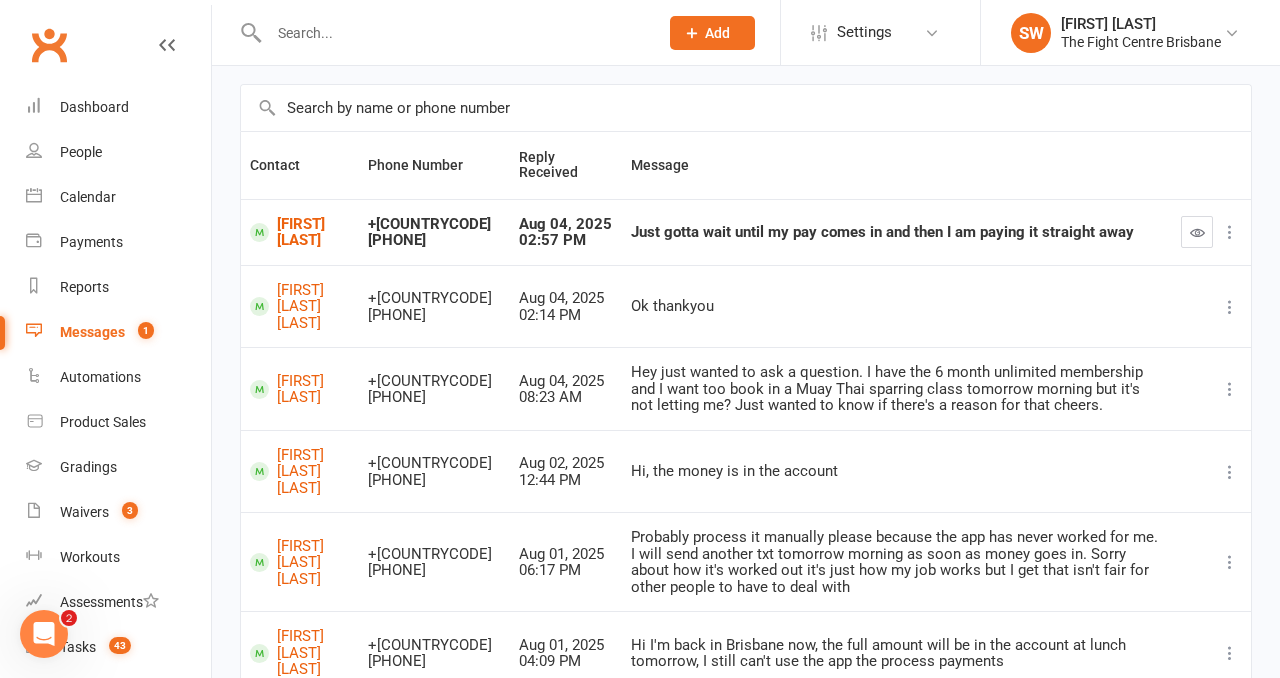 scroll, scrollTop: 137, scrollLeft: 0, axis: vertical 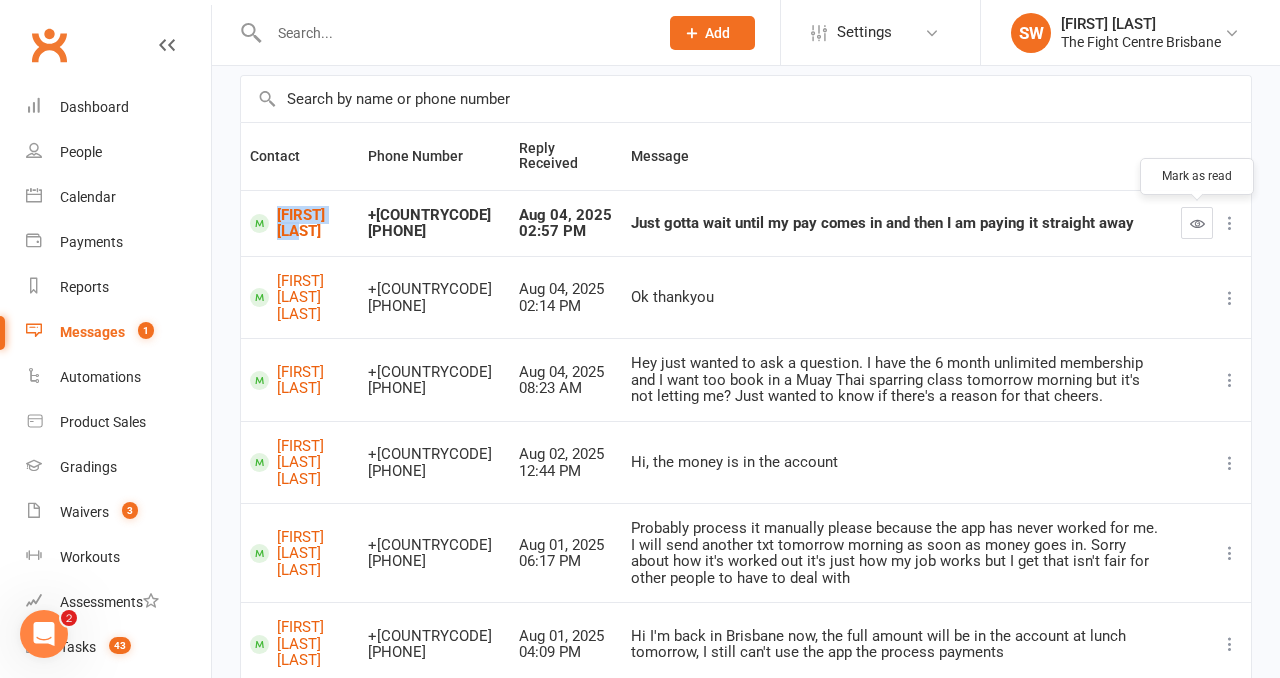 click at bounding box center [1197, 223] 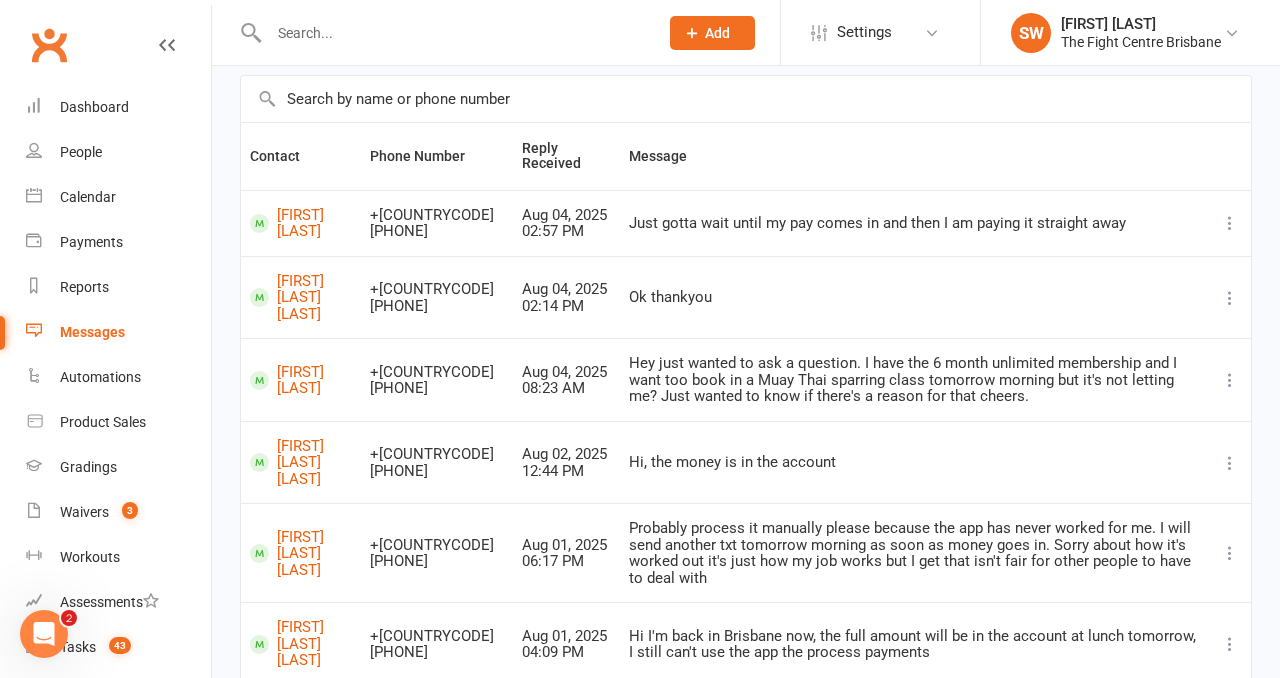 click on "Message" at bounding box center [914, 156] 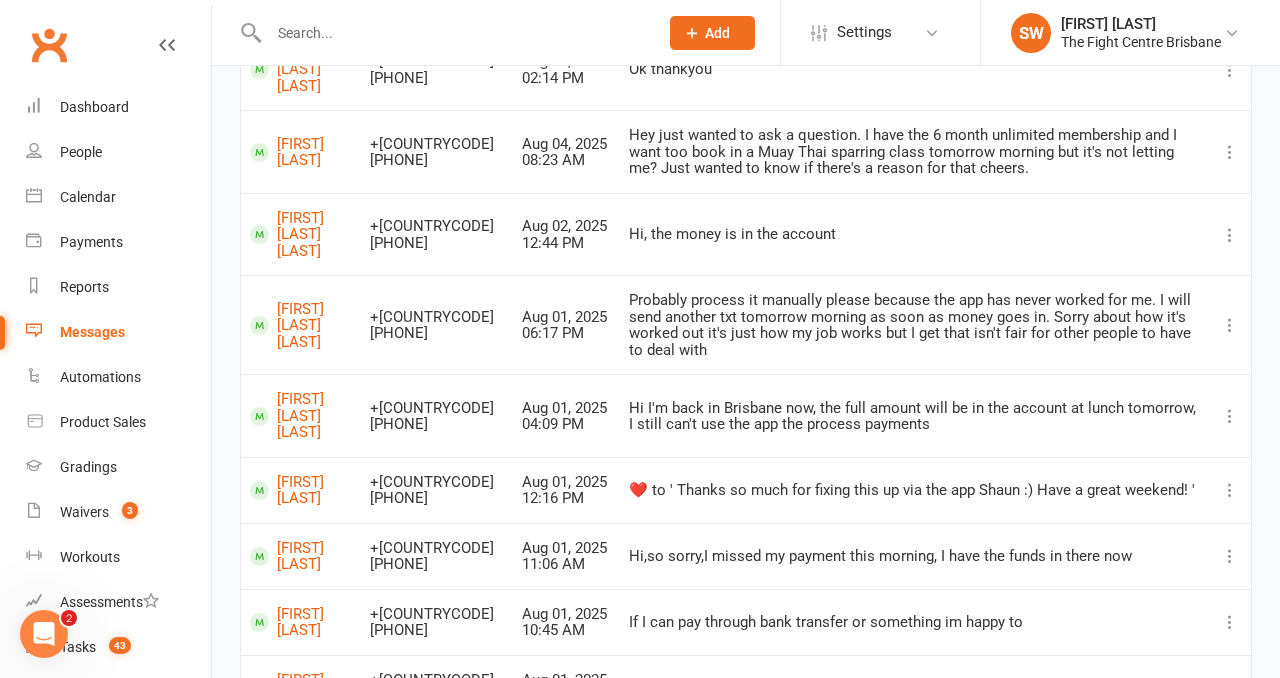 scroll, scrollTop: 435, scrollLeft: 0, axis: vertical 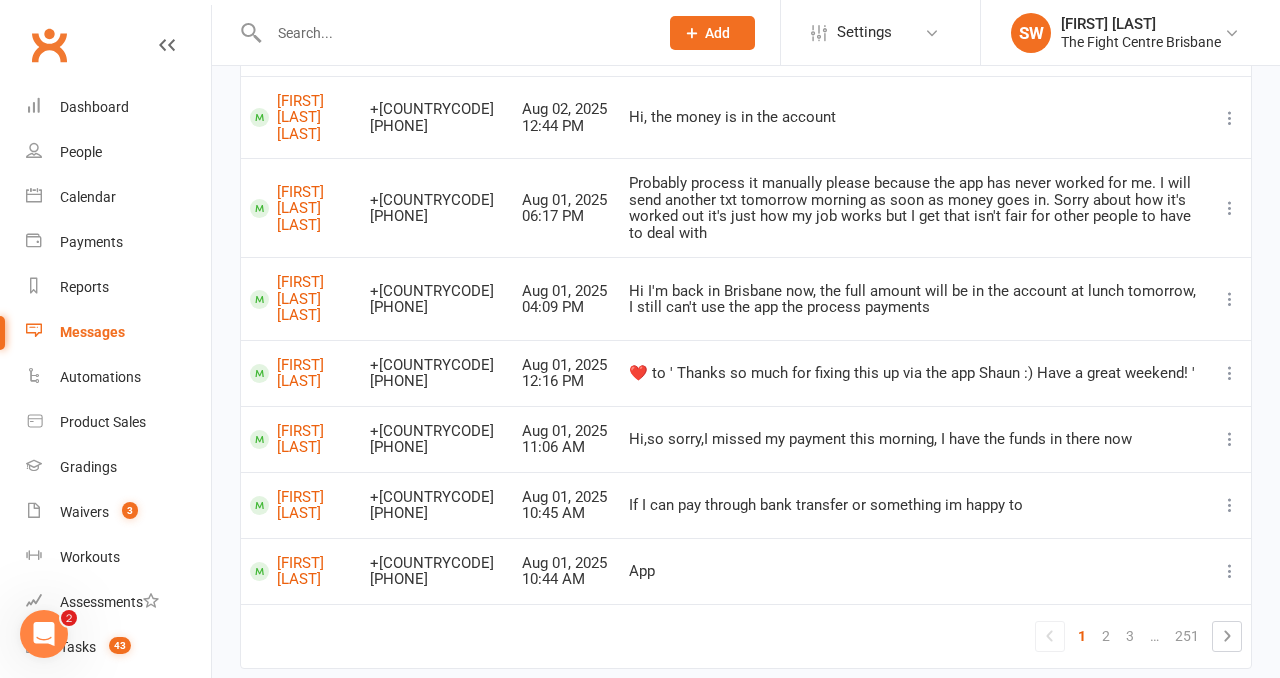 click on "Hi,so sorry,I missed my payment this morning, I have the funds in there now" at bounding box center [914, 439] 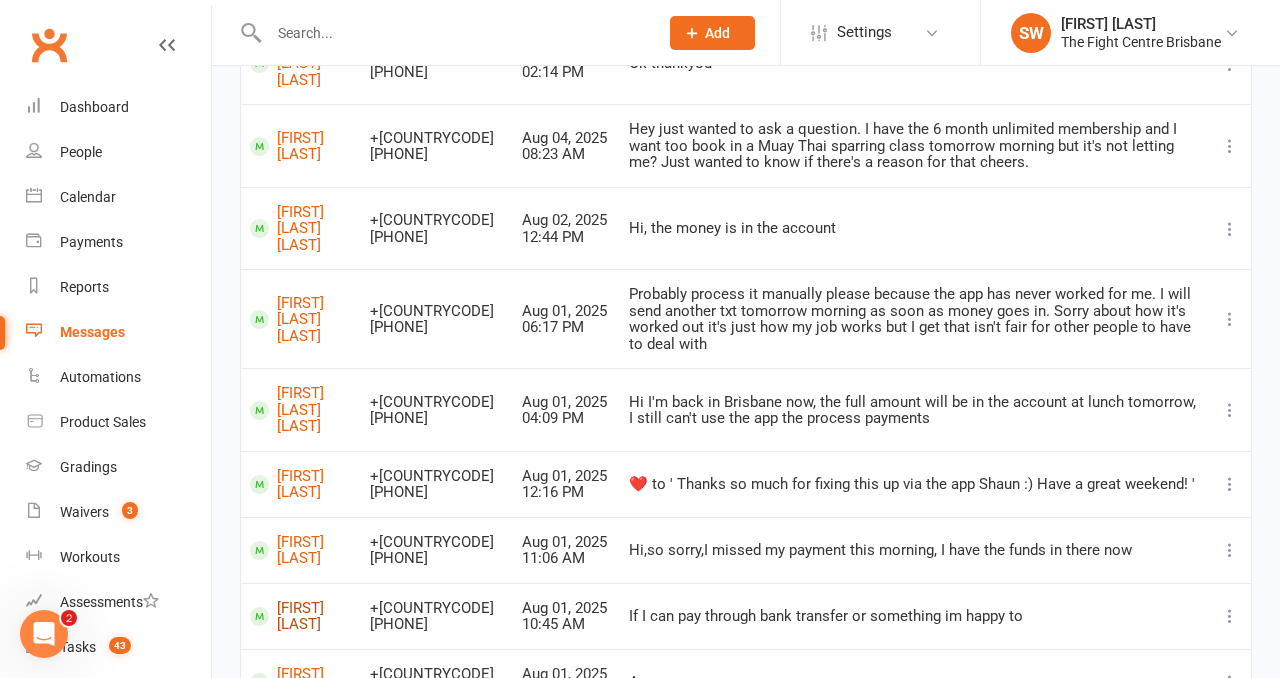 scroll, scrollTop: 281, scrollLeft: 0, axis: vertical 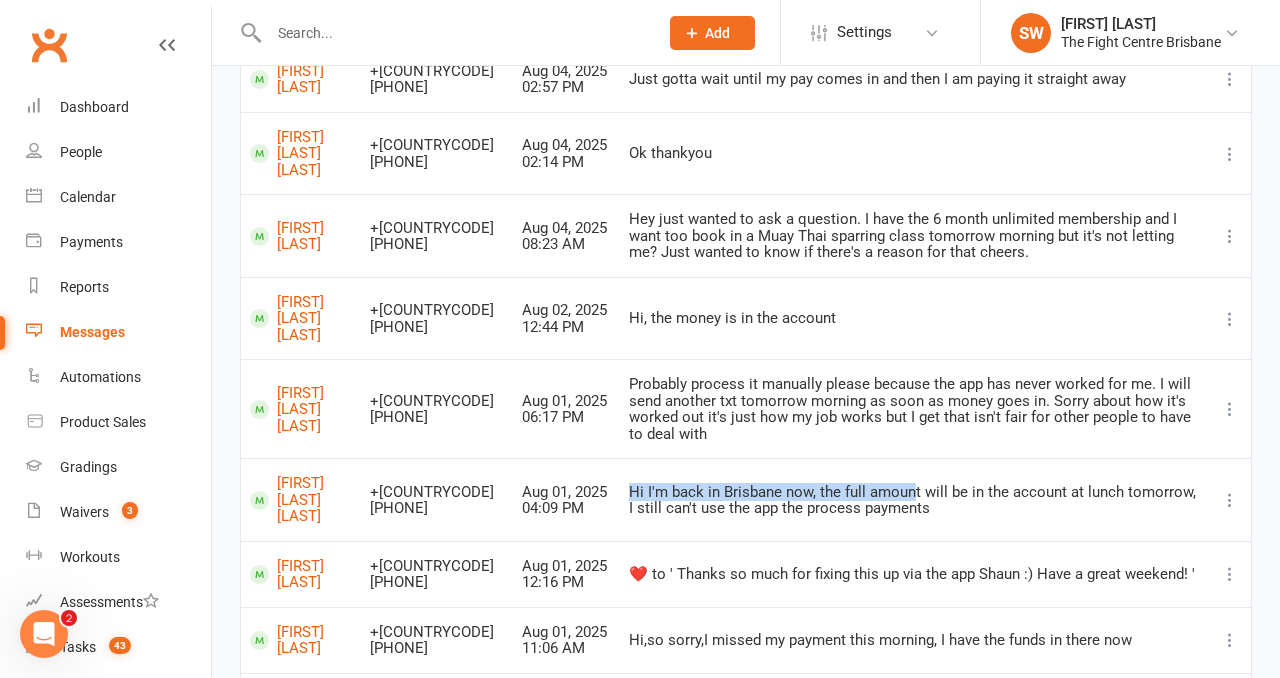 drag, startPoint x: 922, startPoint y: 490, endPoint x: 687, endPoint y: 477, distance: 235.3593 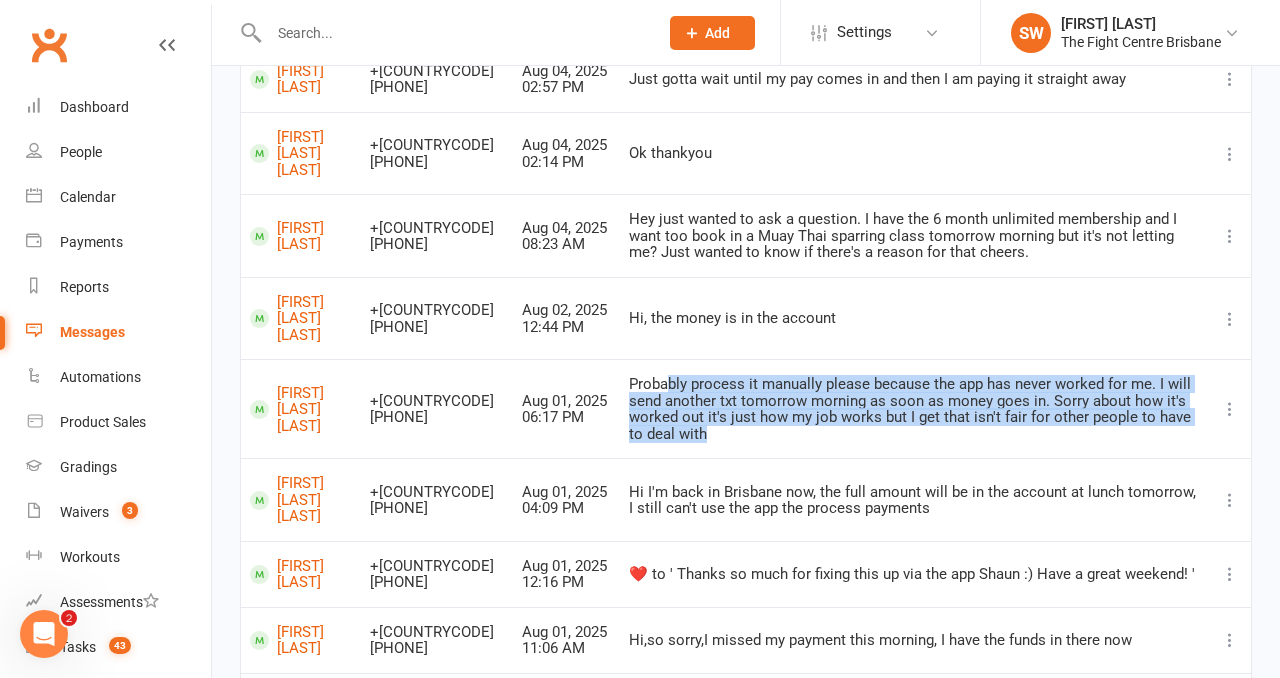 drag, startPoint x: 730, startPoint y: 426, endPoint x: 677, endPoint y: 384, distance: 67.62396 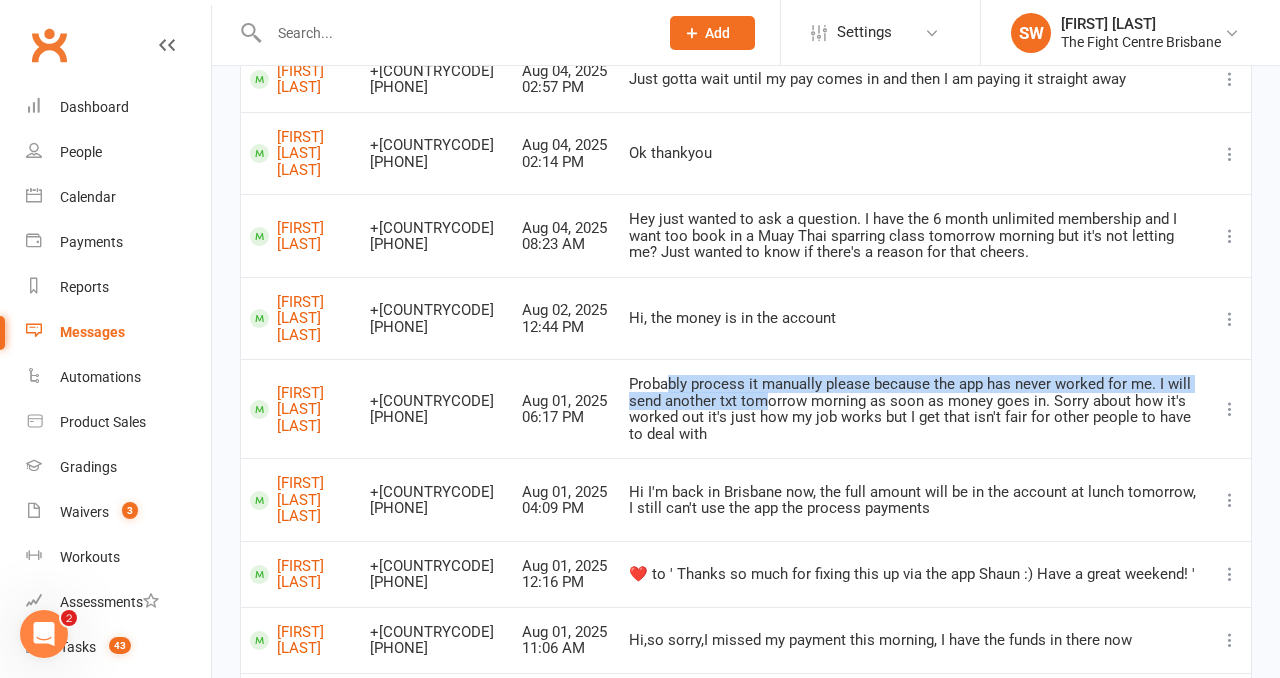 drag, startPoint x: 674, startPoint y: 383, endPoint x: 772, endPoint y: 401, distance: 99.63935 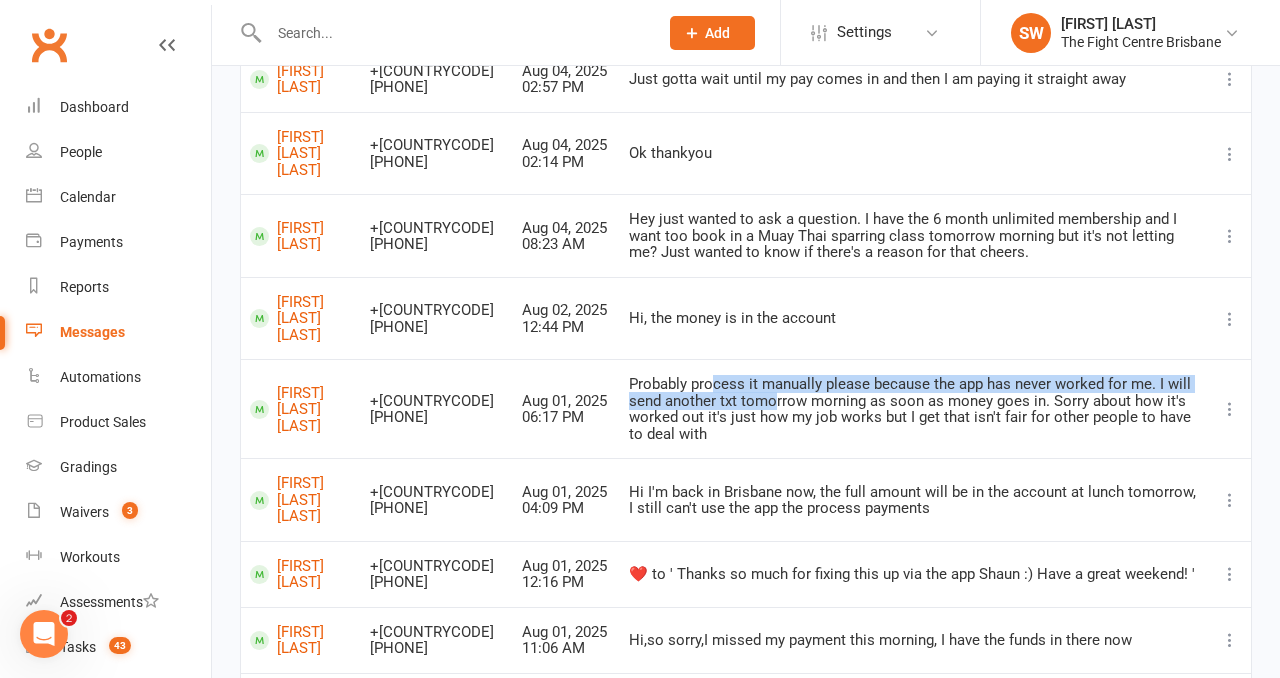 drag, startPoint x: 782, startPoint y: 401, endPoint x: 719, endPoint y: 385, distance: 65 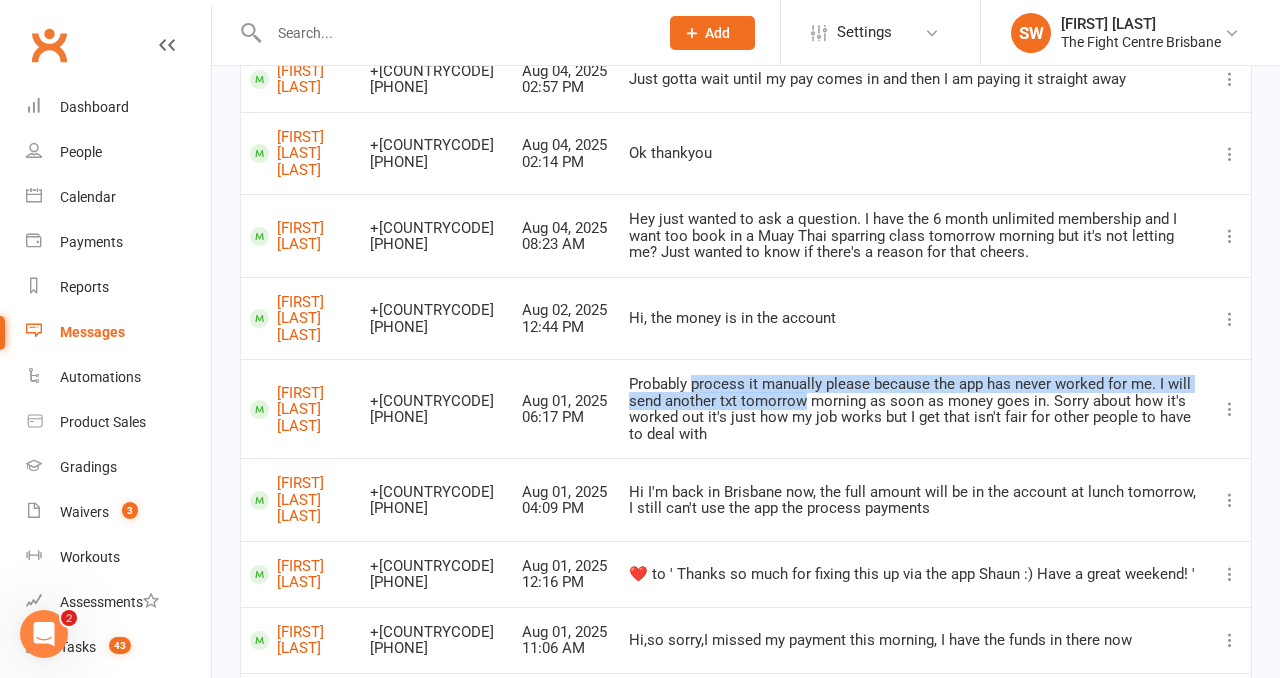 drag, startPoint x: 719, startPoint y: 385, endPoint x: 774, endPoint y: 403, distance: 57.870544 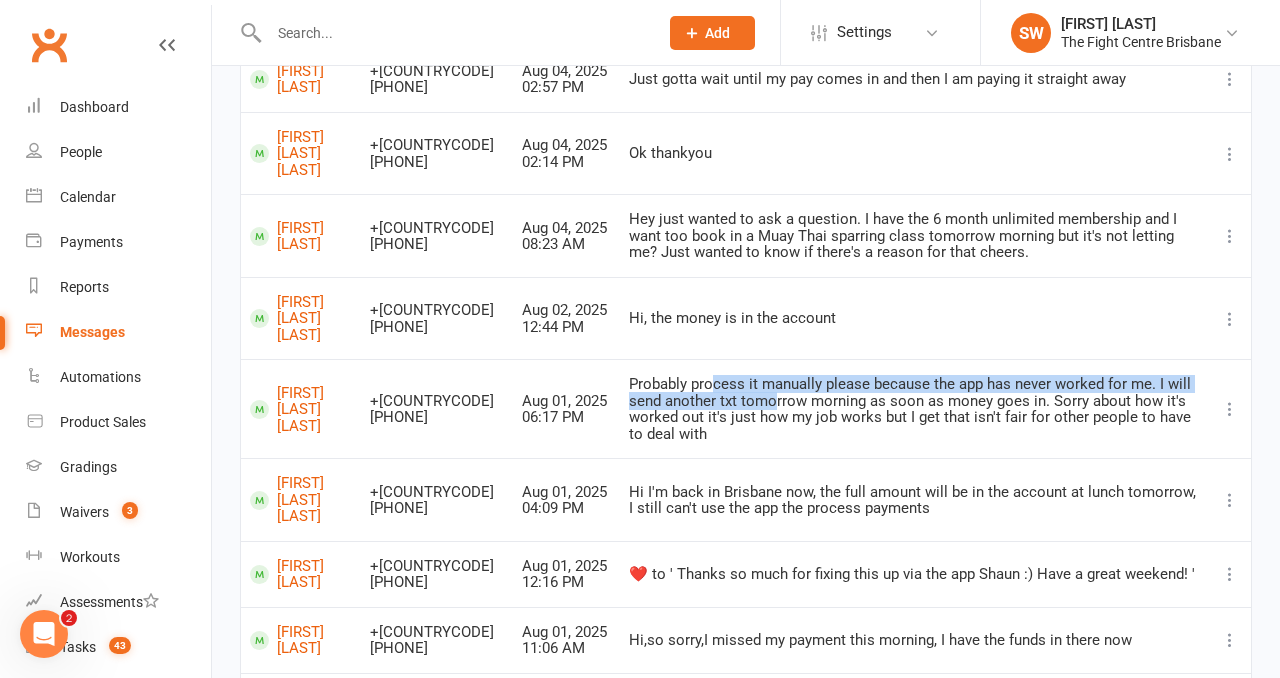 drag, startPoint x: 780, startPoint y: 401, endPoint x: 719, endPoint y: 379, distance: 64.84597 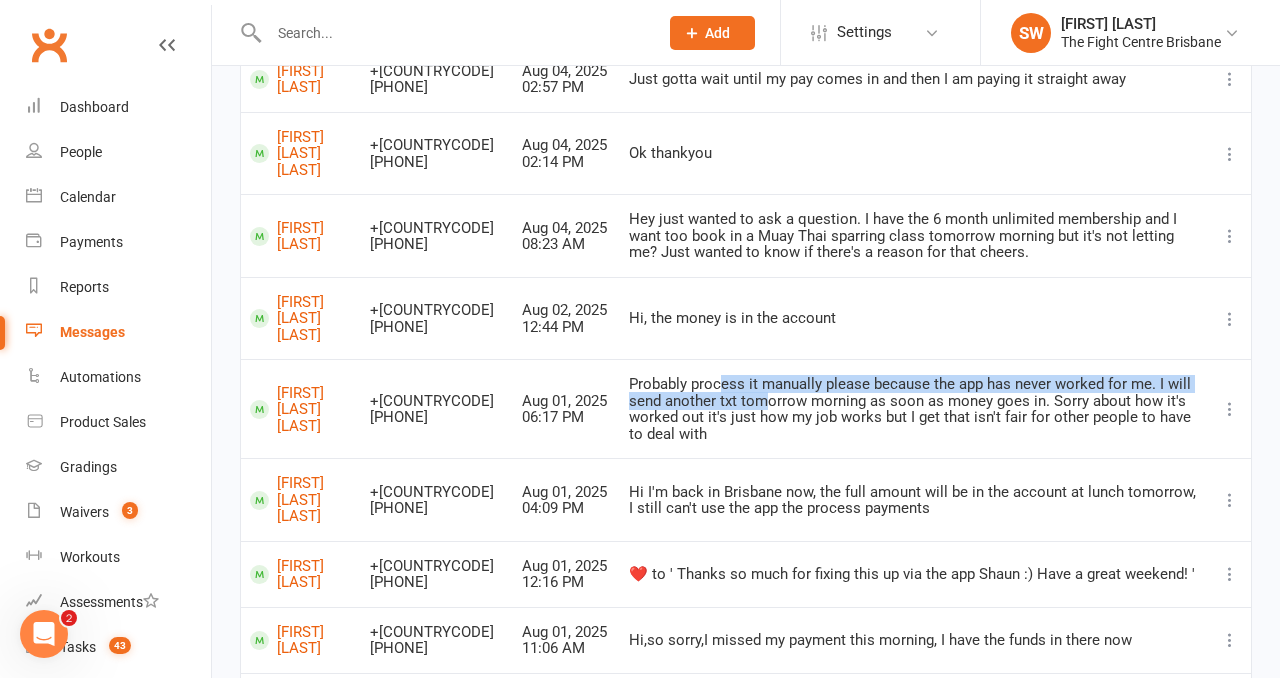 drag, startPoint x: 725, startPoint y: 383, endPoint x: 771, endPoint y: 398, distance: 48.38388 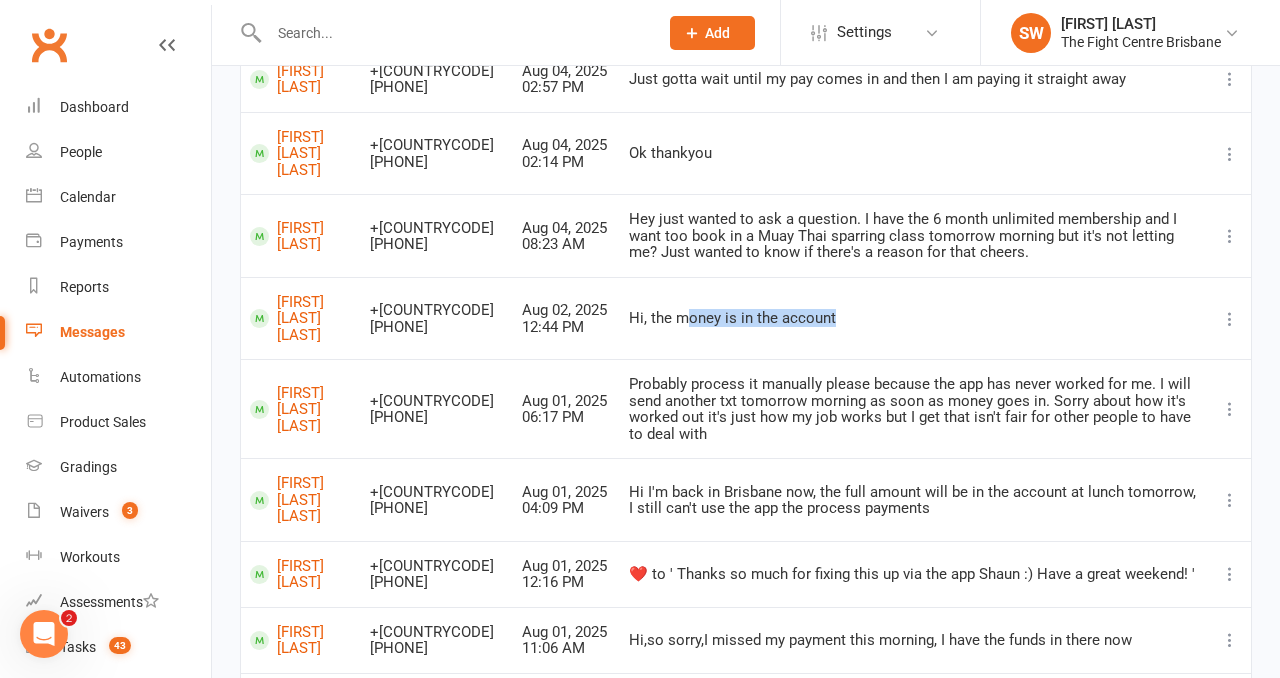 drag, startPoint x: 847, startPoint y: 325, endPoint x: 691, endPoint y: 322, distance: 156.02884 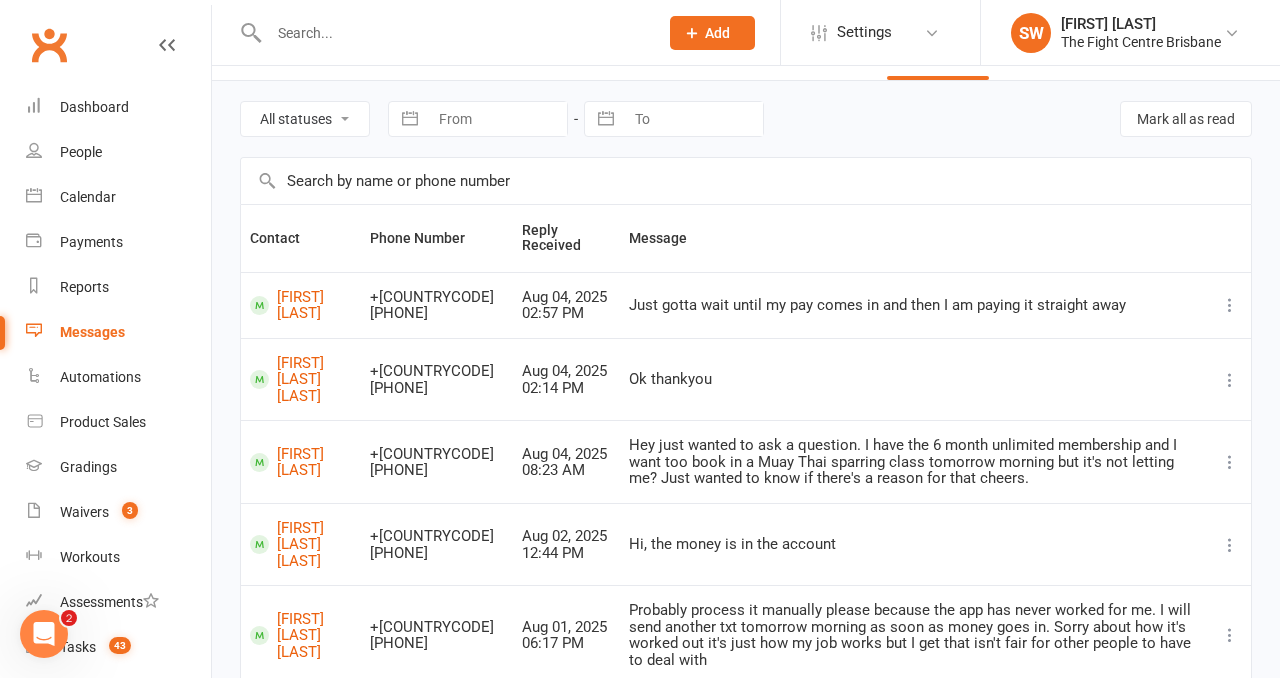 scroll, scrollTop: 56, scrollLeft: 0, axis: vertical 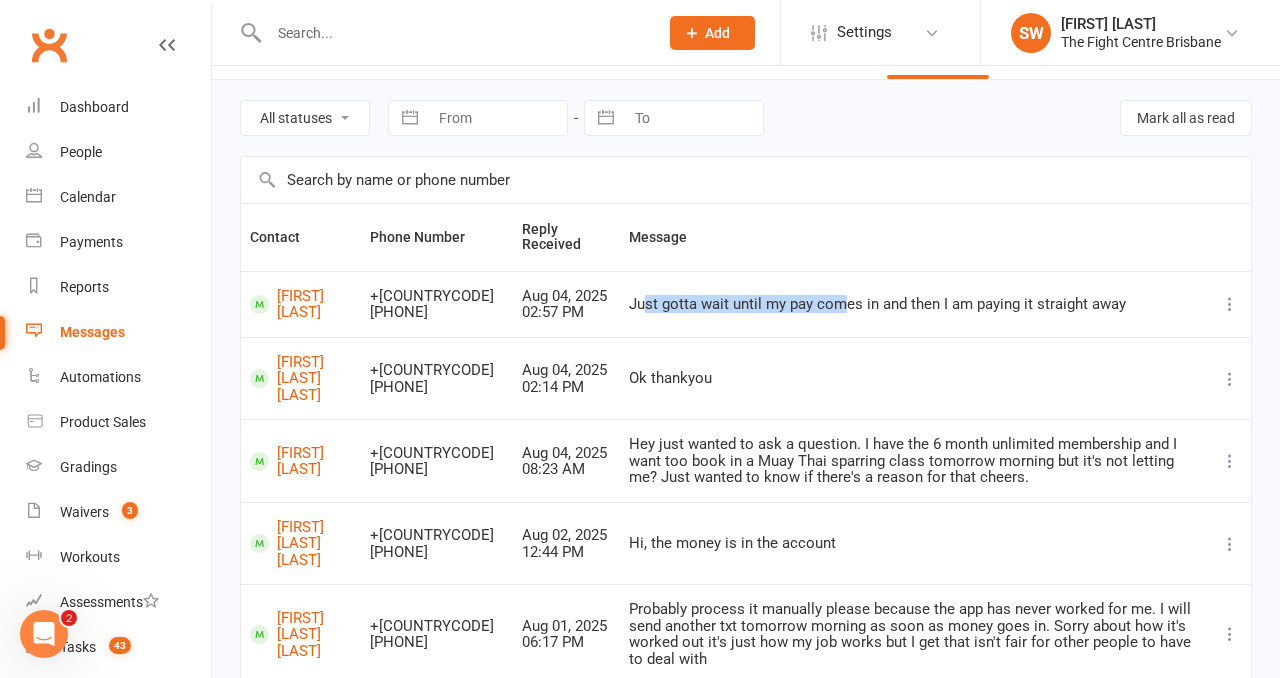 drag, startPoint x: 654, startPoint y: 303, endPoint x: 847, endPoint y: 299, distance: 193.04144 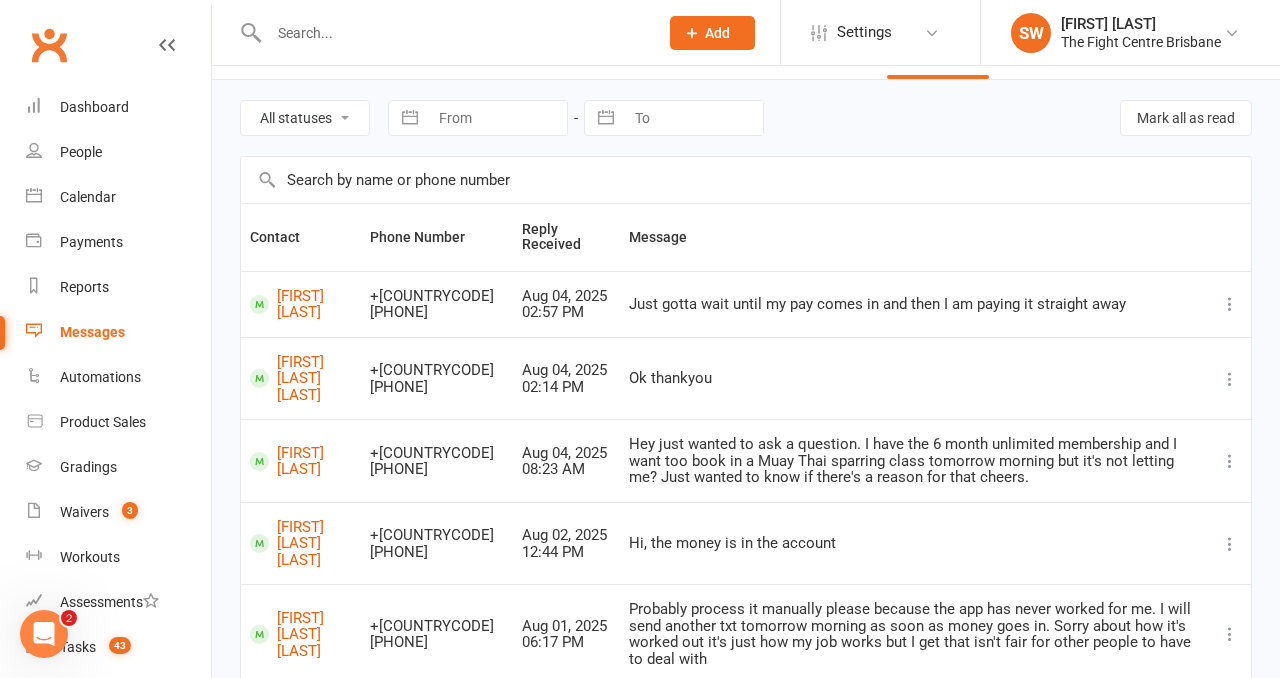 click on "Ok thankyou" at bounding box center (914, 378) 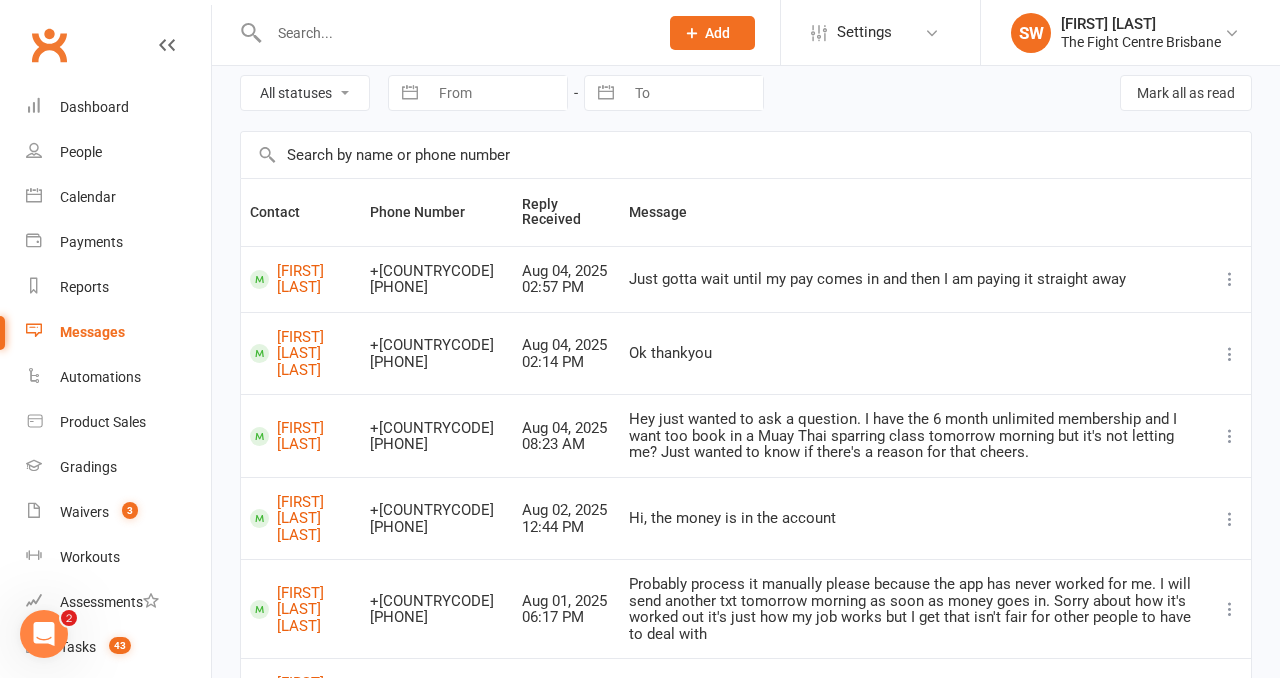 scroll, scrollTop: 82, scrollLeft: 0, axis: vertical 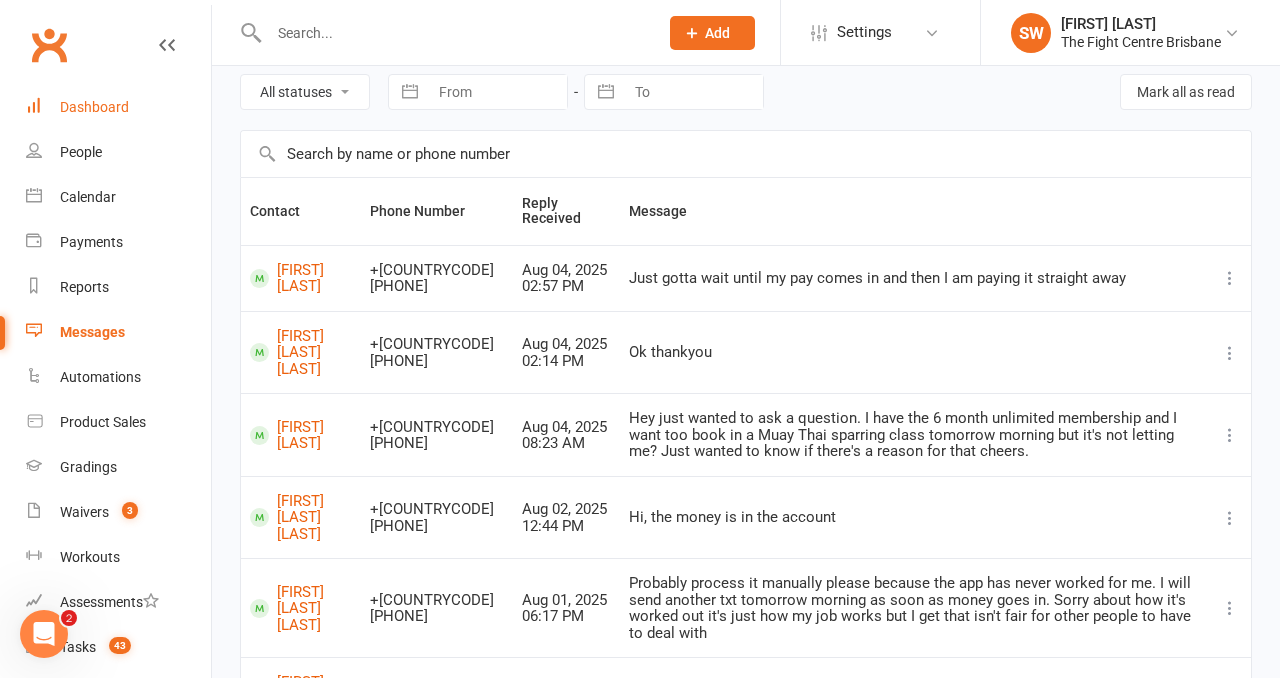click on "Dashboard" at bounding box center (118, 107) 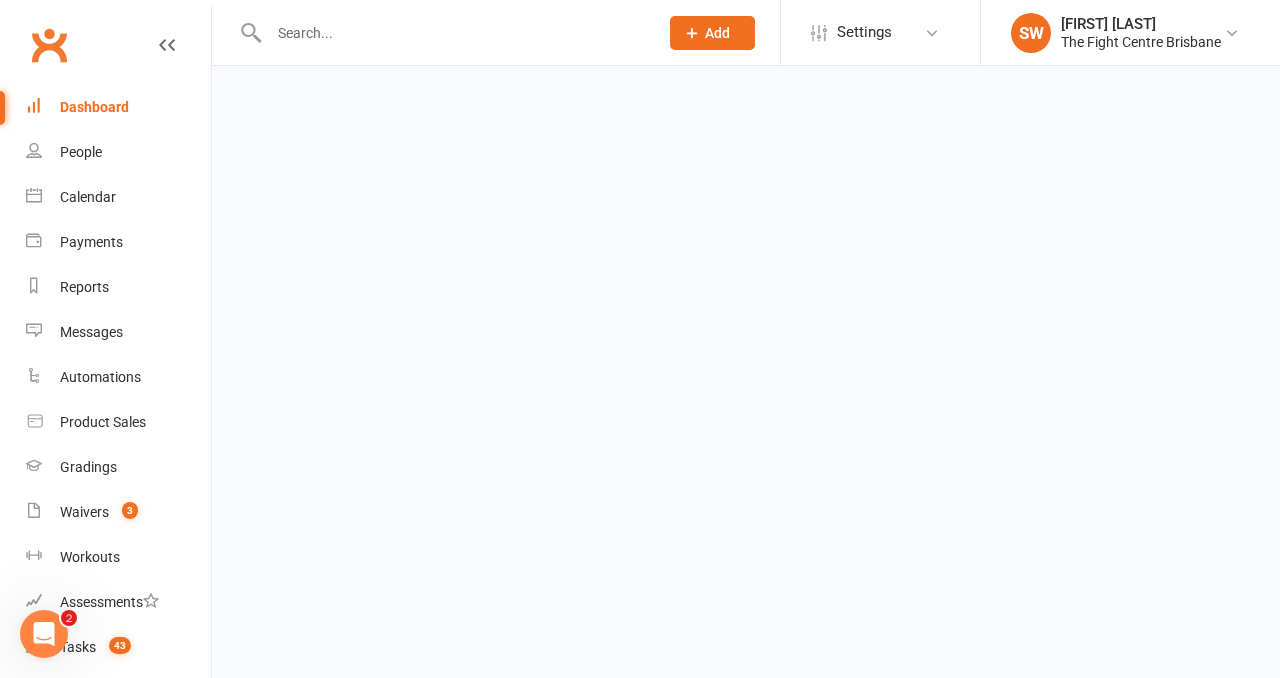 scroll, scrollTop: 0, scrollLeft: 0, axis: both 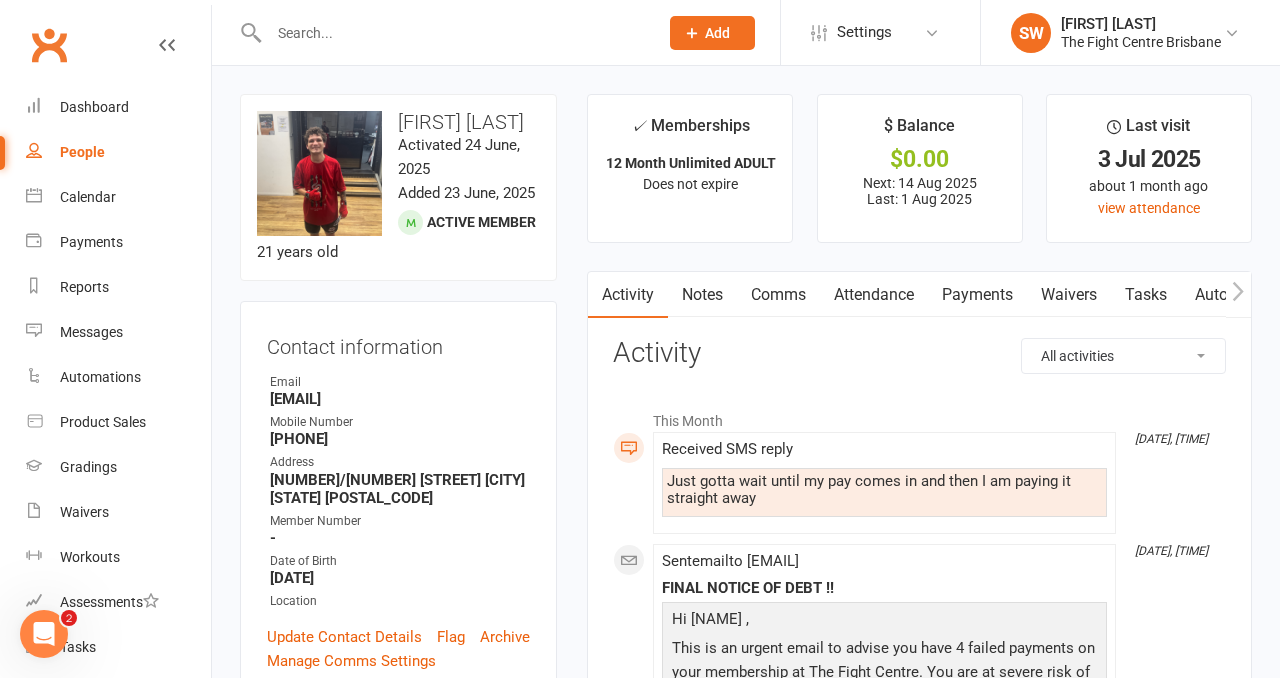 click on "Payments" at bounding box center [977, 295] 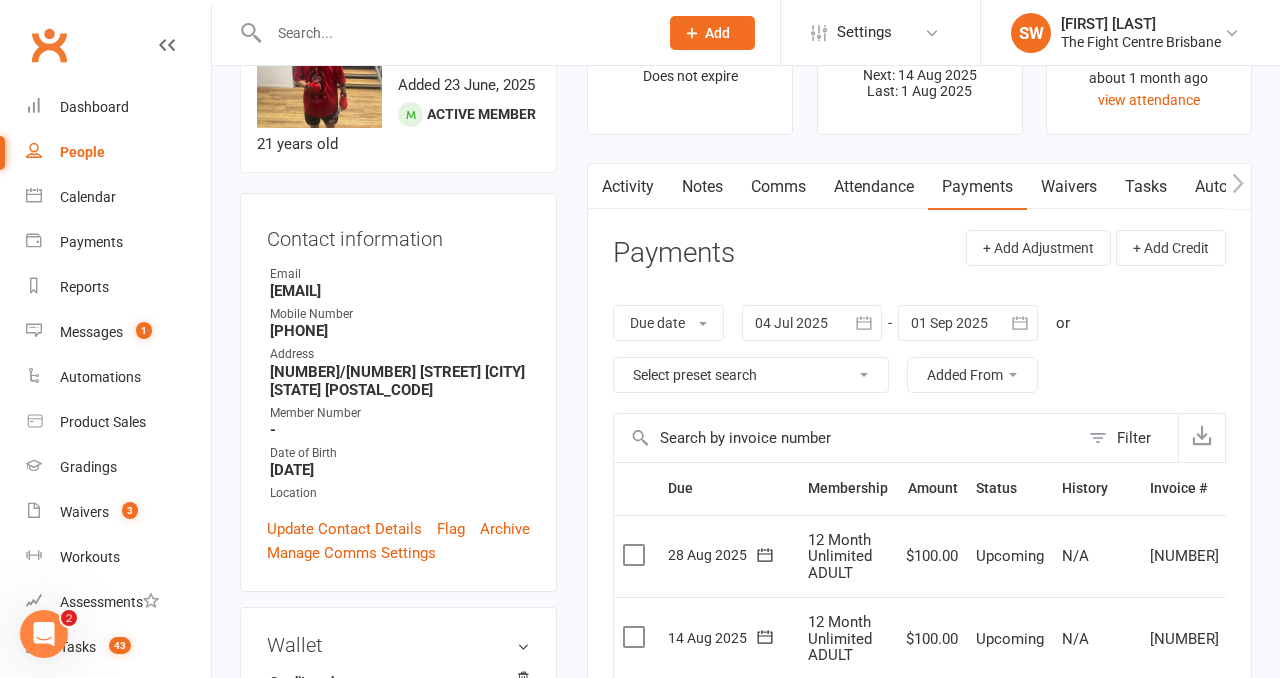 scroll, scrollTop: 0, scrollLeft: 0, axis: both 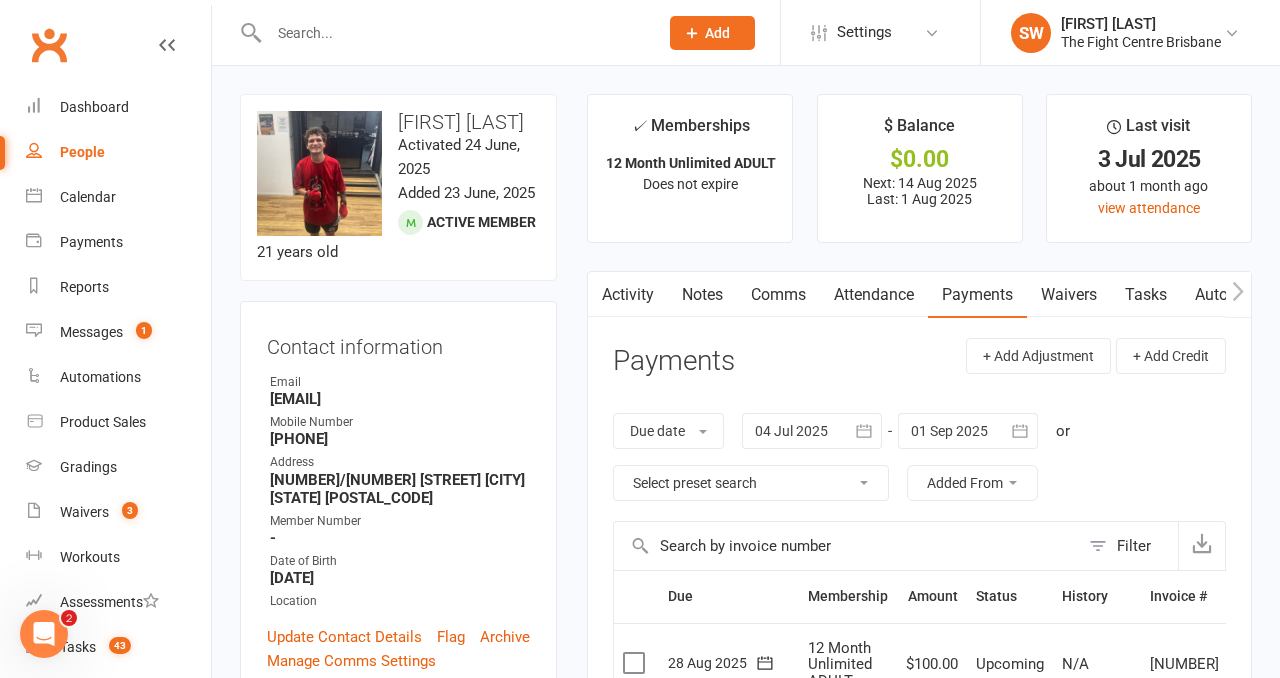 click on "Comms" at bounding box center (778, 295) 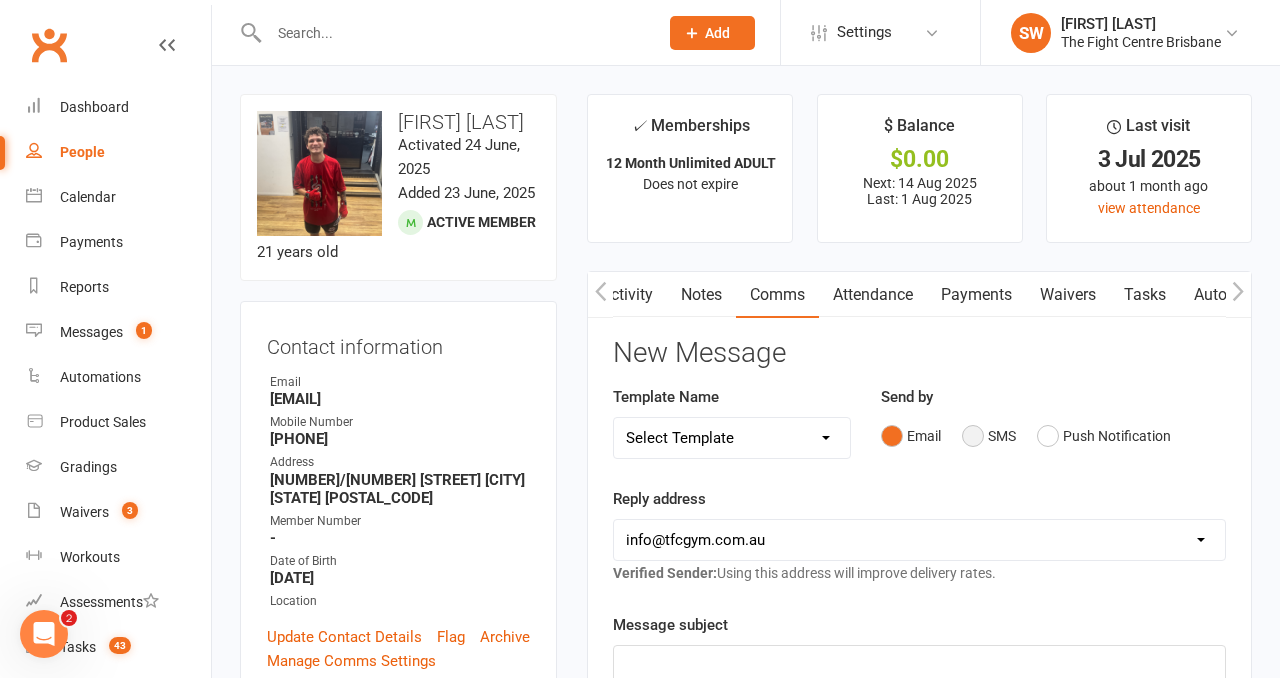 click on "SMS" at bounding box center [989, 436] 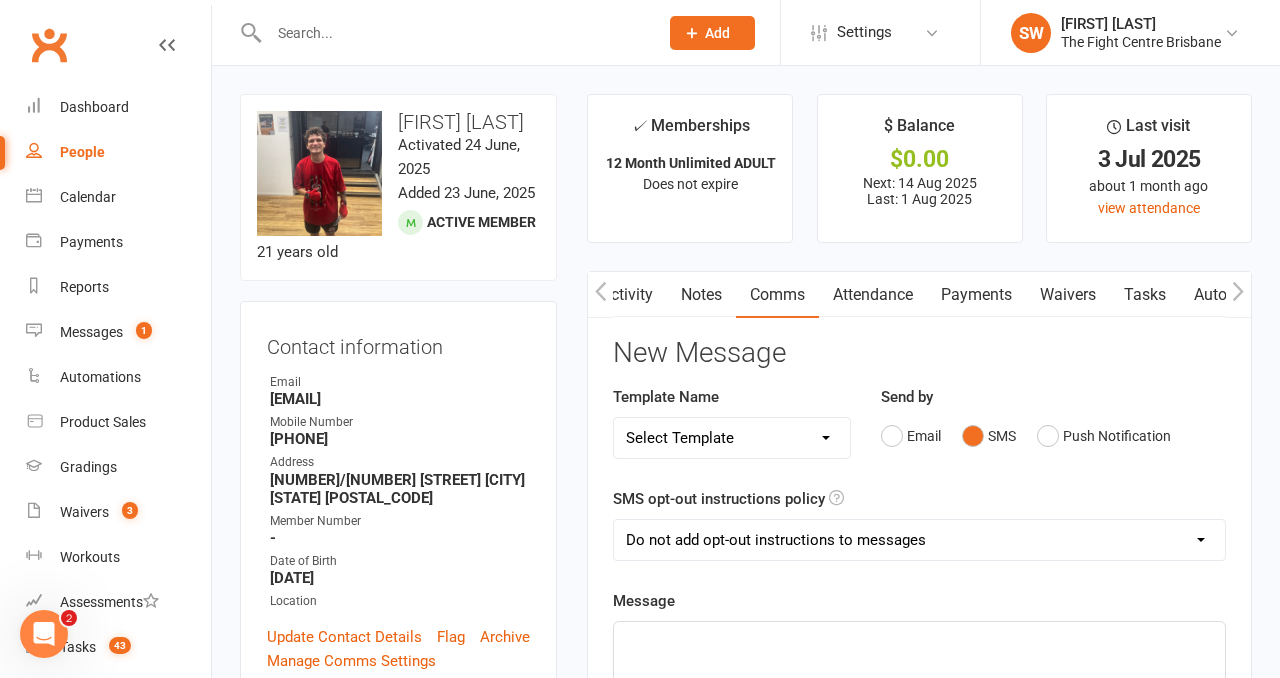 click on "﻿" 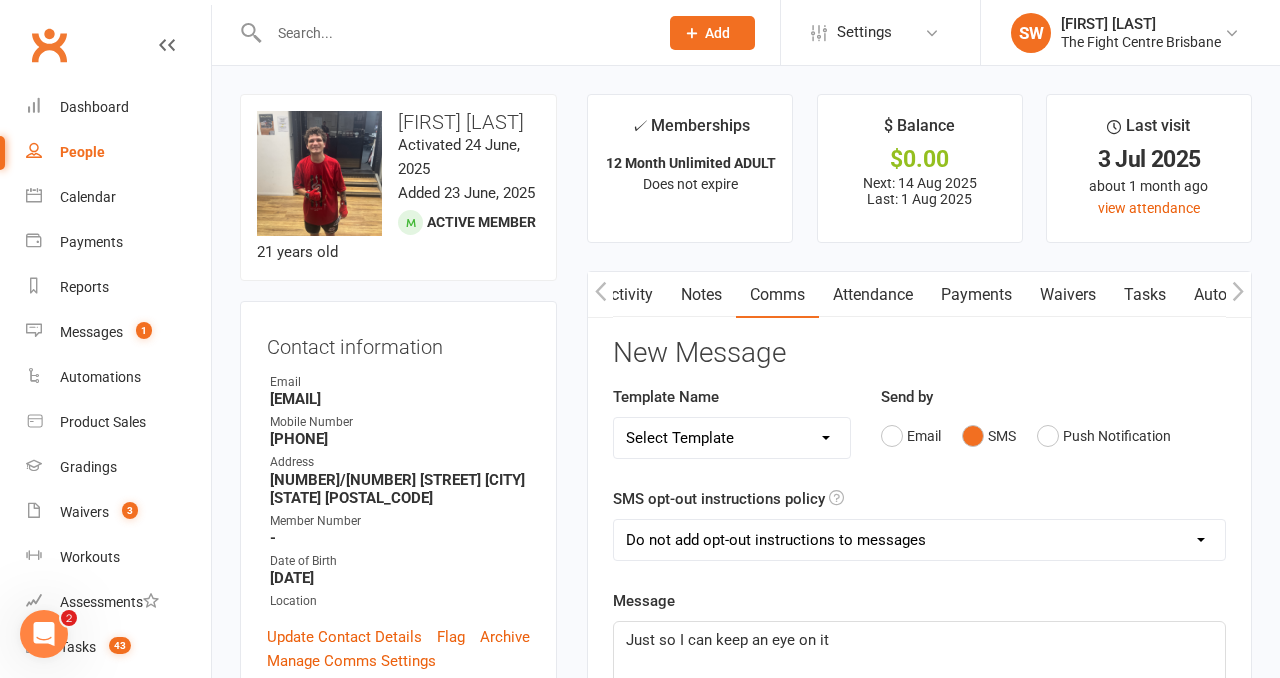 click on "Just so I can keep an eye on it" 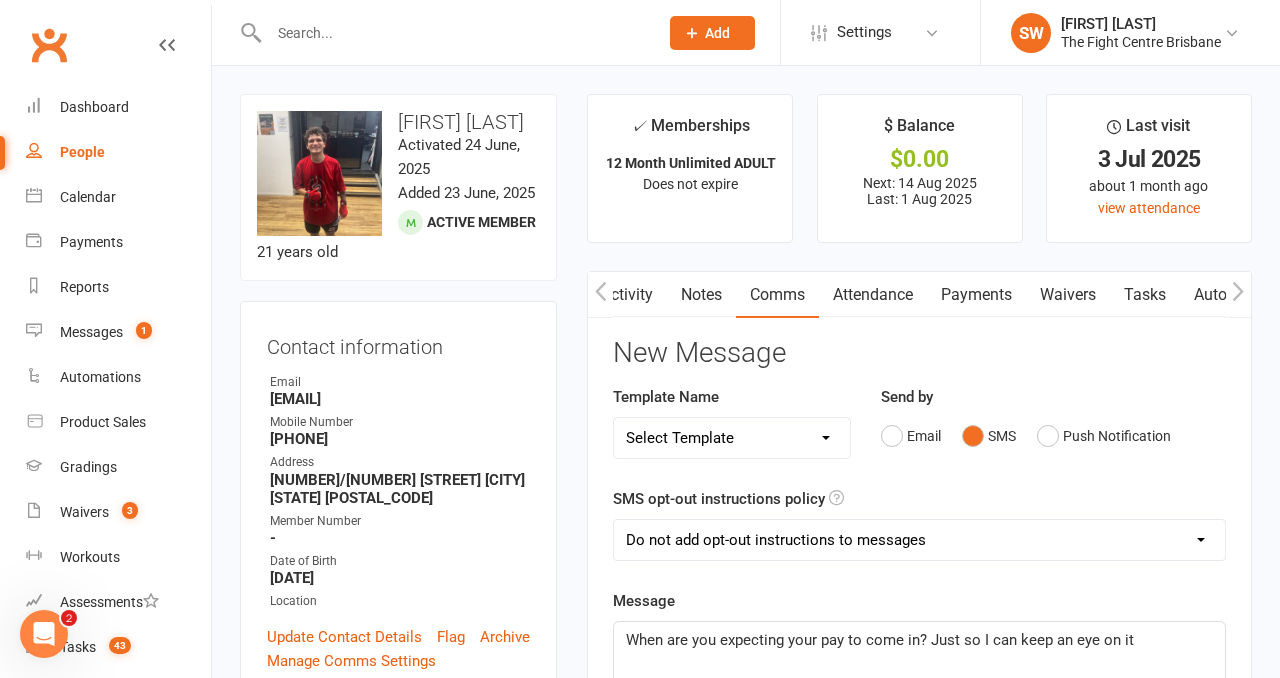 click on "When are you expecting your pay to come in? Just so I can keep an eye on it" 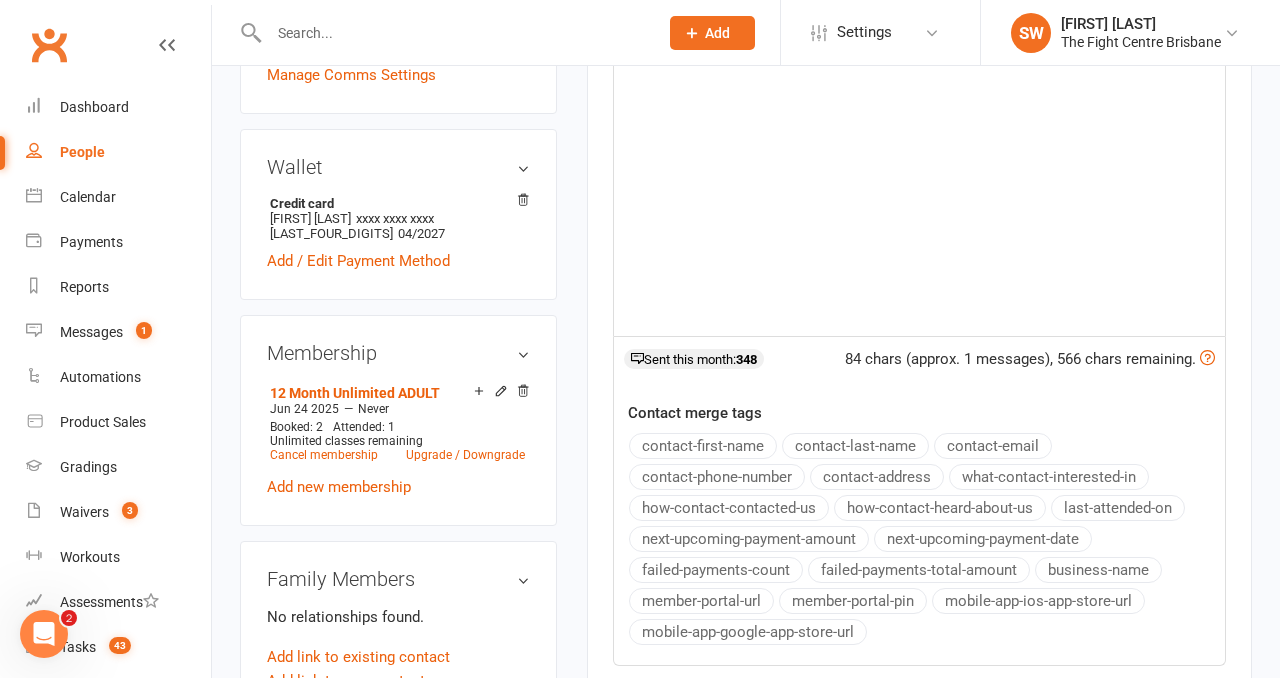 scroll, scrollTop: 716, scrollLeft: 0, axis: vertical 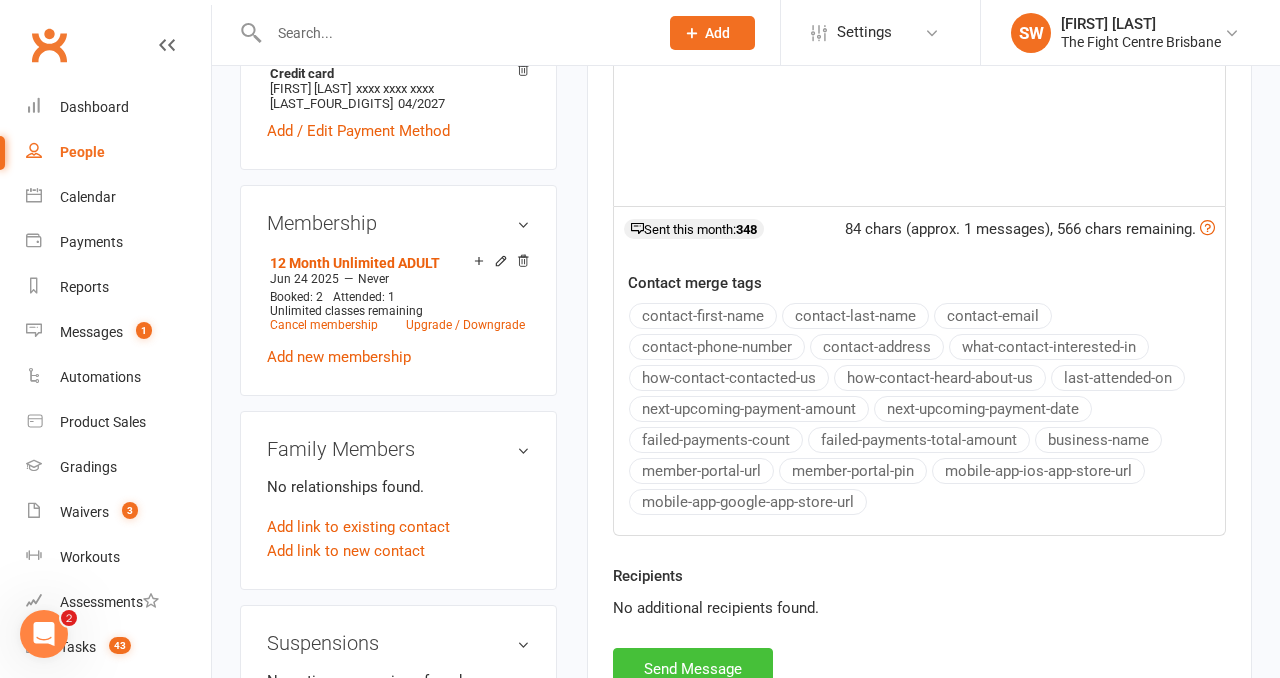click on "Send Message" at bounding box center (693, 669) 